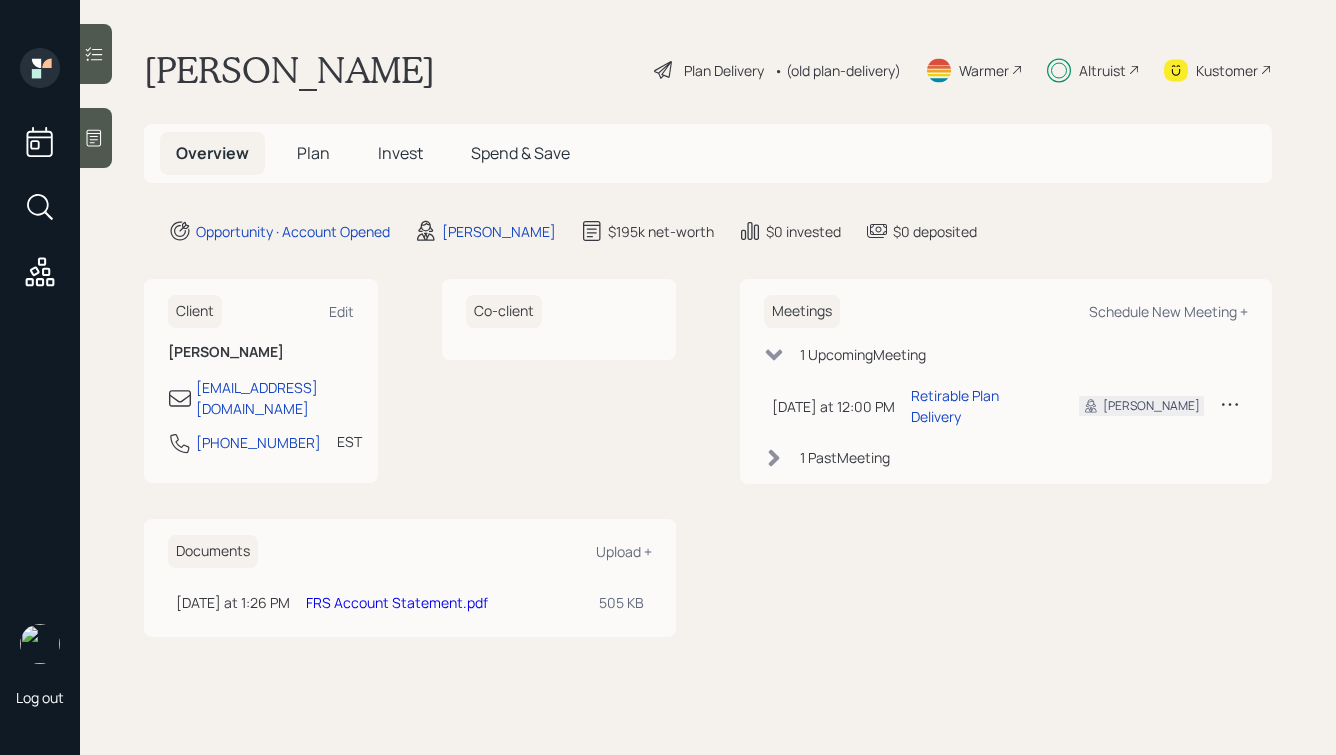 scroll, scrollTop: 0, scrollLeft: 0, axis: both 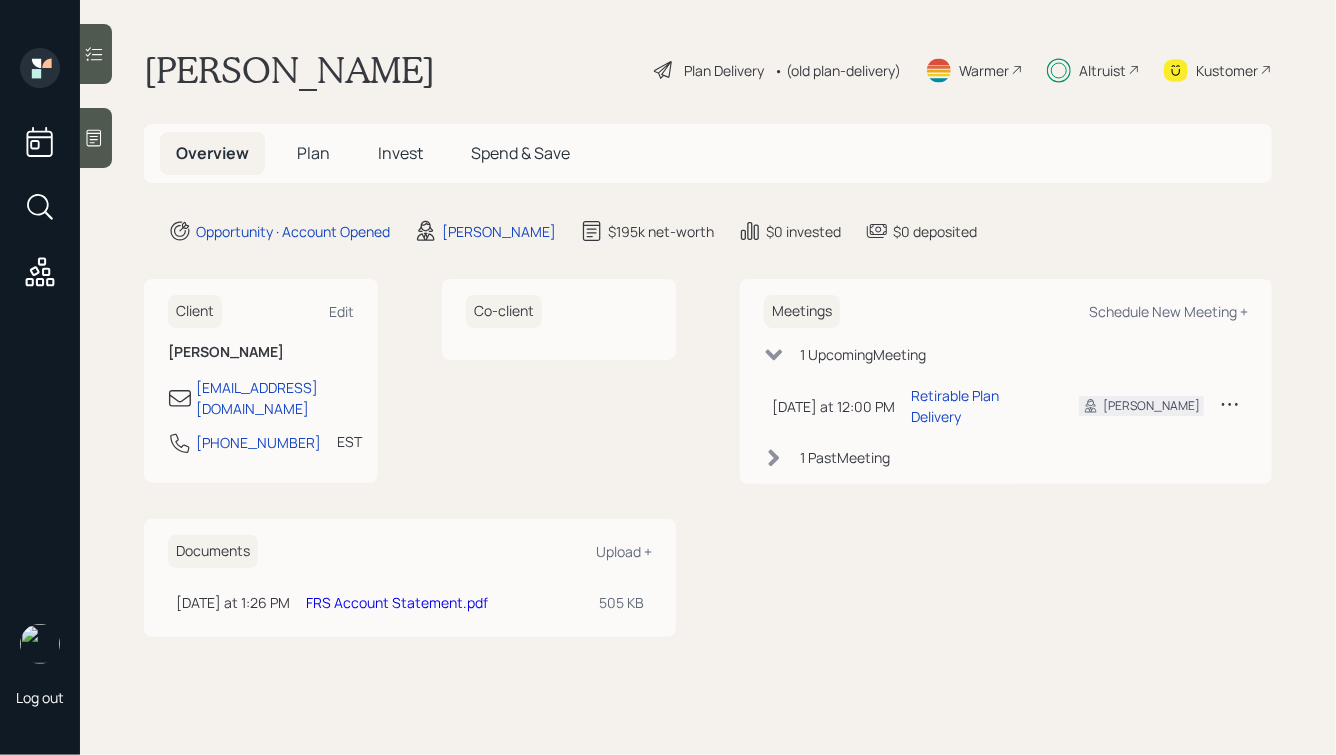 click on "Kustomer" at bounding box center (1227, 70) 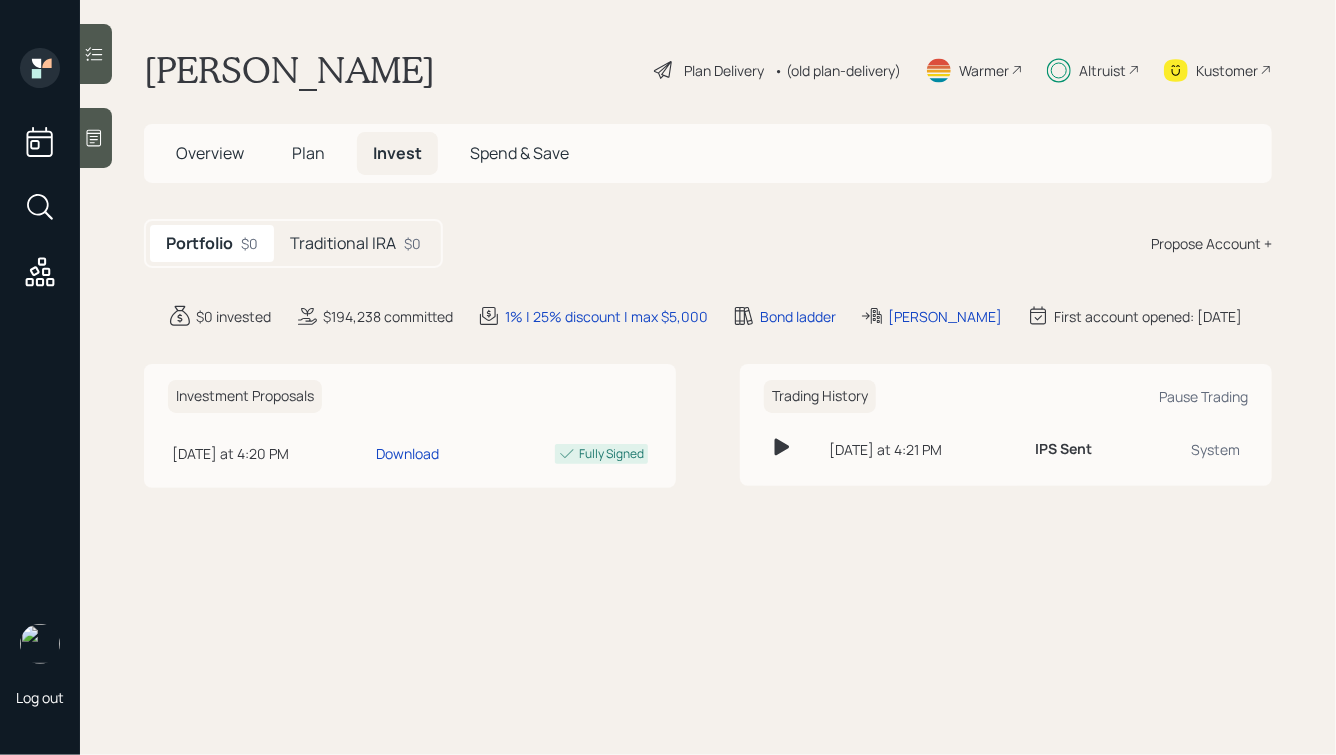 click on "Traditional IRA $0" at bounding box center [355, 243] 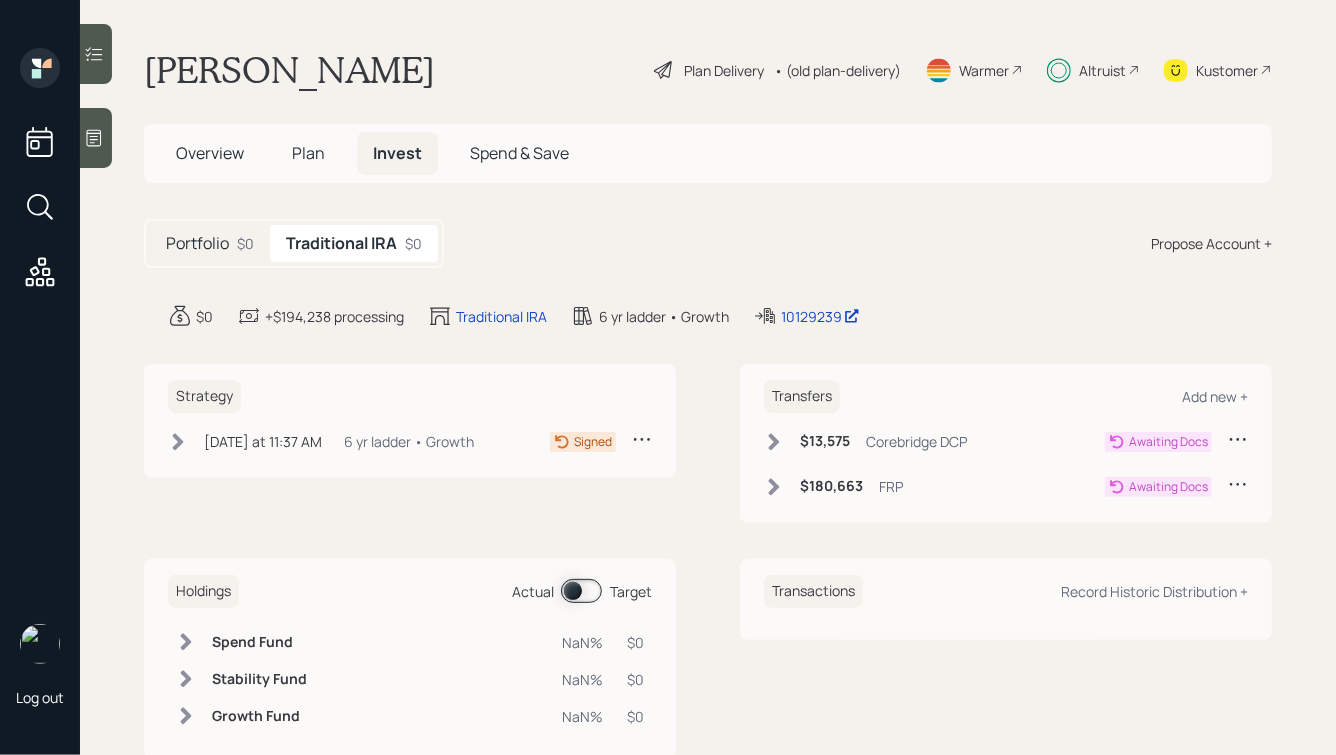 click 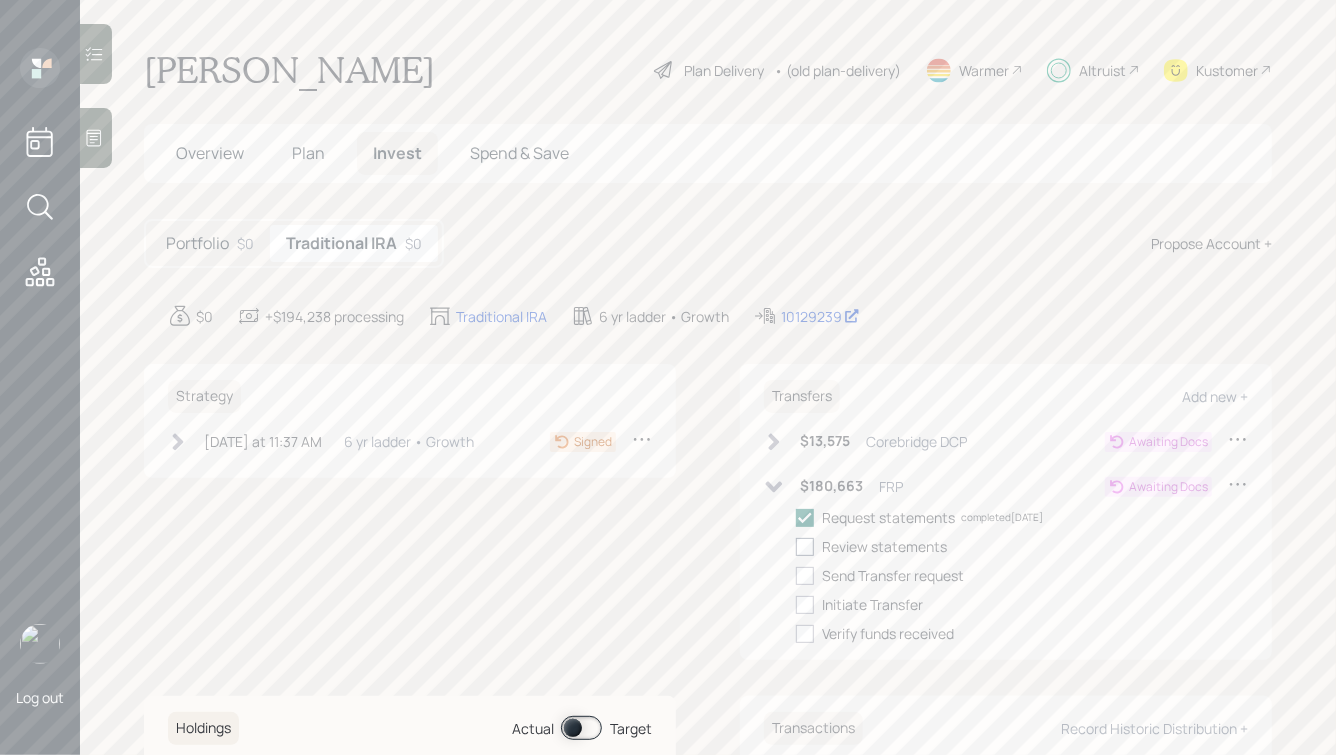 click at bounding box center [805, 547] 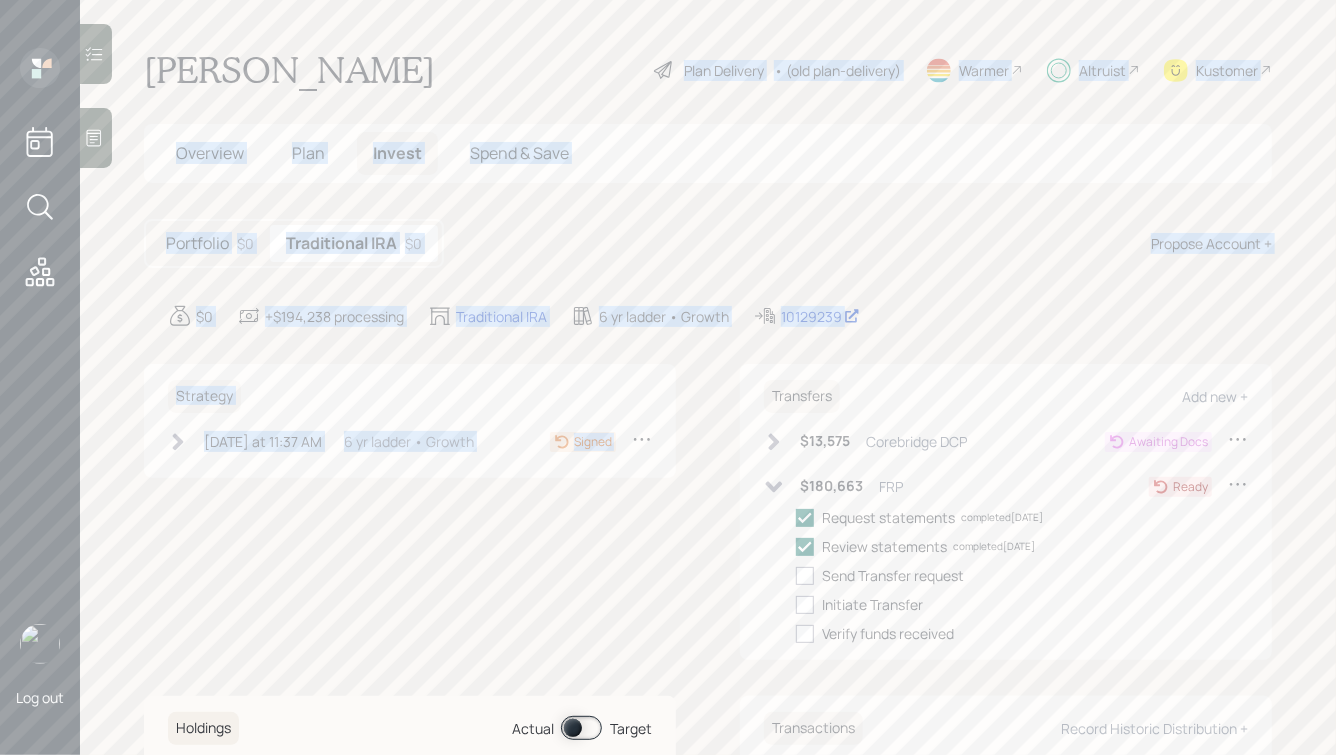 drag, startPoint x: 942, startPoint y: 329, endPoint x: 551, endPoint y: 67, distance: 470.66443 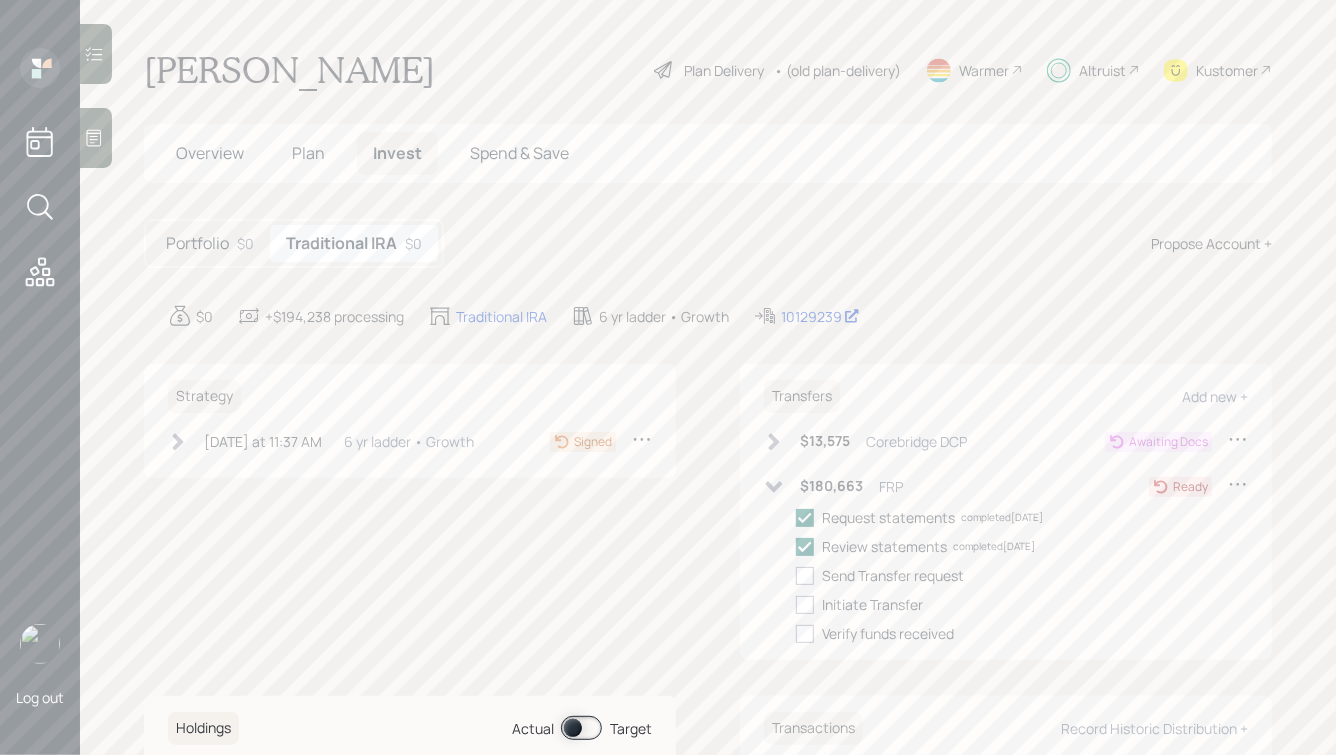 click on "[PERSON_NAME] Plan Delivery • (old plan-delivery) Warmer Altruist Kustomer" at bounding box center [708, 70] 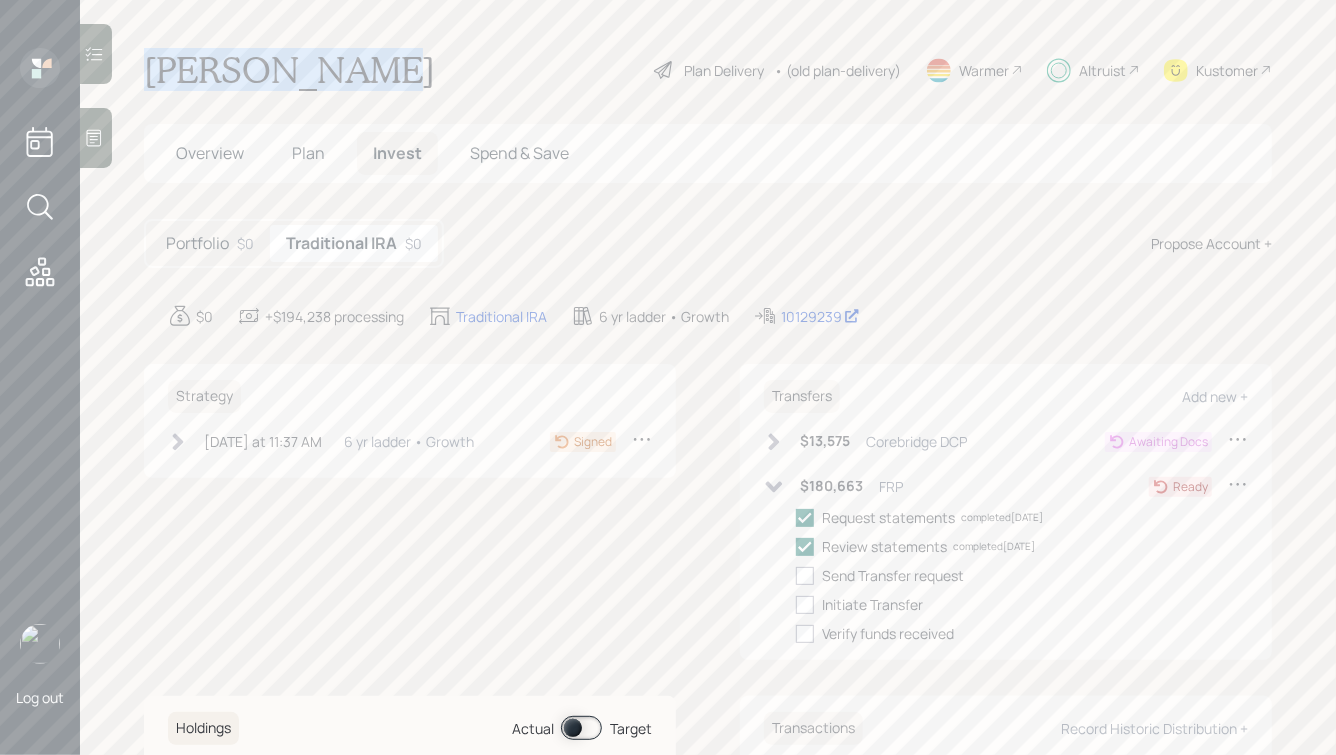 drag, startPoint x: 411, startPoint y: 53, endPoint x: 125, endPoint y: -3, distance: 291.43094 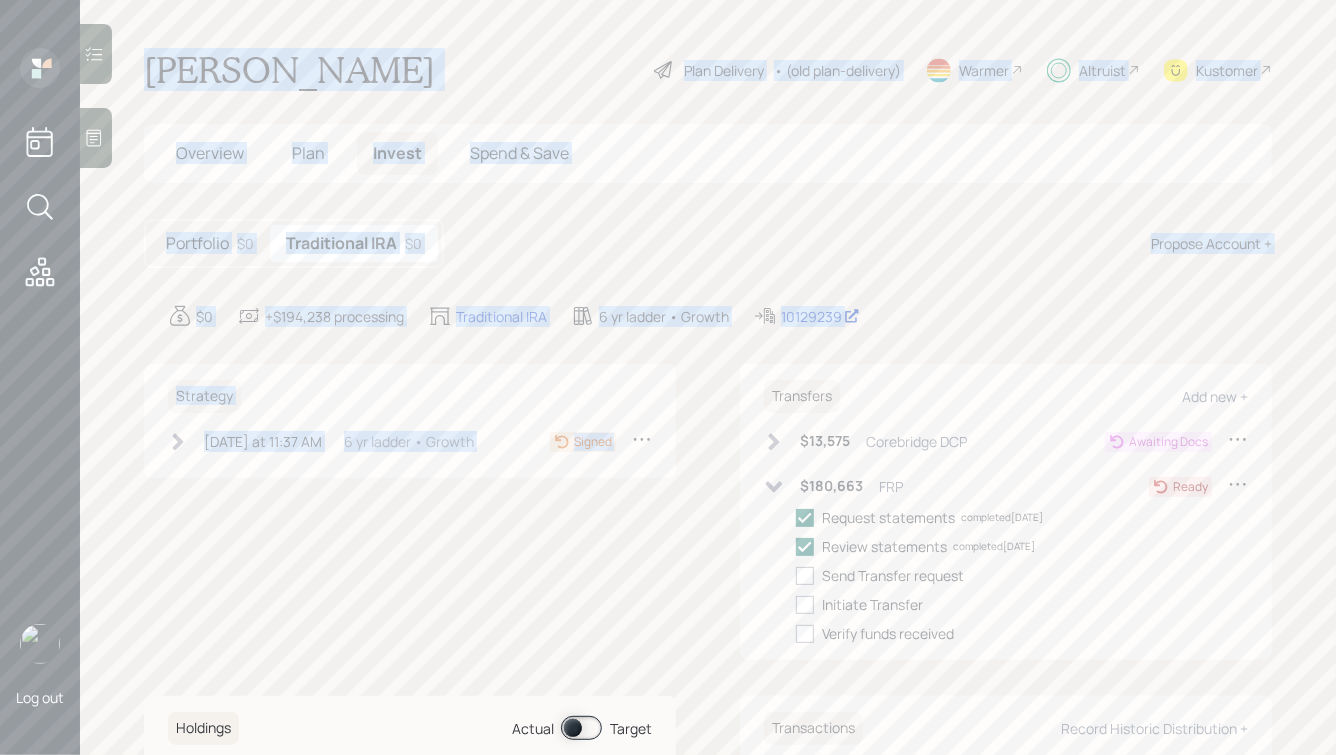 drag, startPoint x: 131, startPoint y: 30, endPoint x: 656, endPoint y: 510, distance: 711.3544 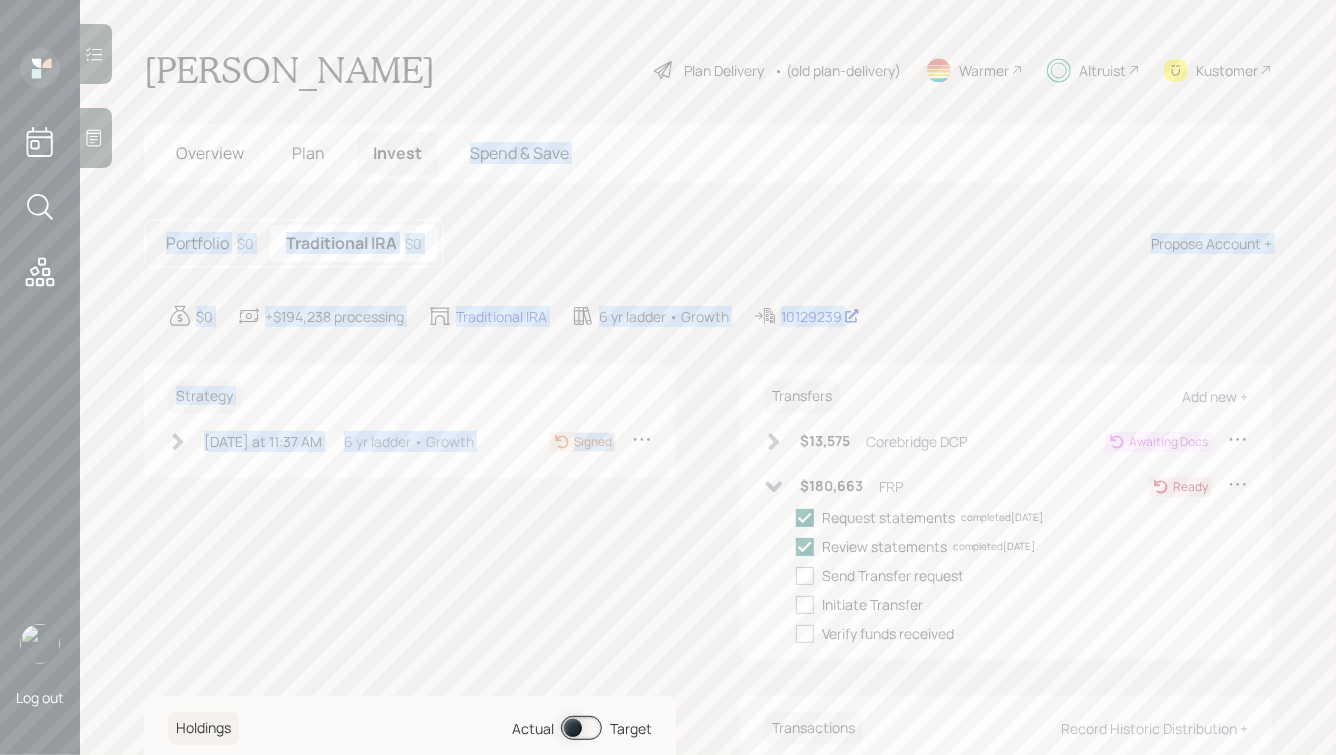 drag, startPoint x: 935, startPoint y: 355, endPoint x: 372, endPoint y: 46, distance: 642.2227 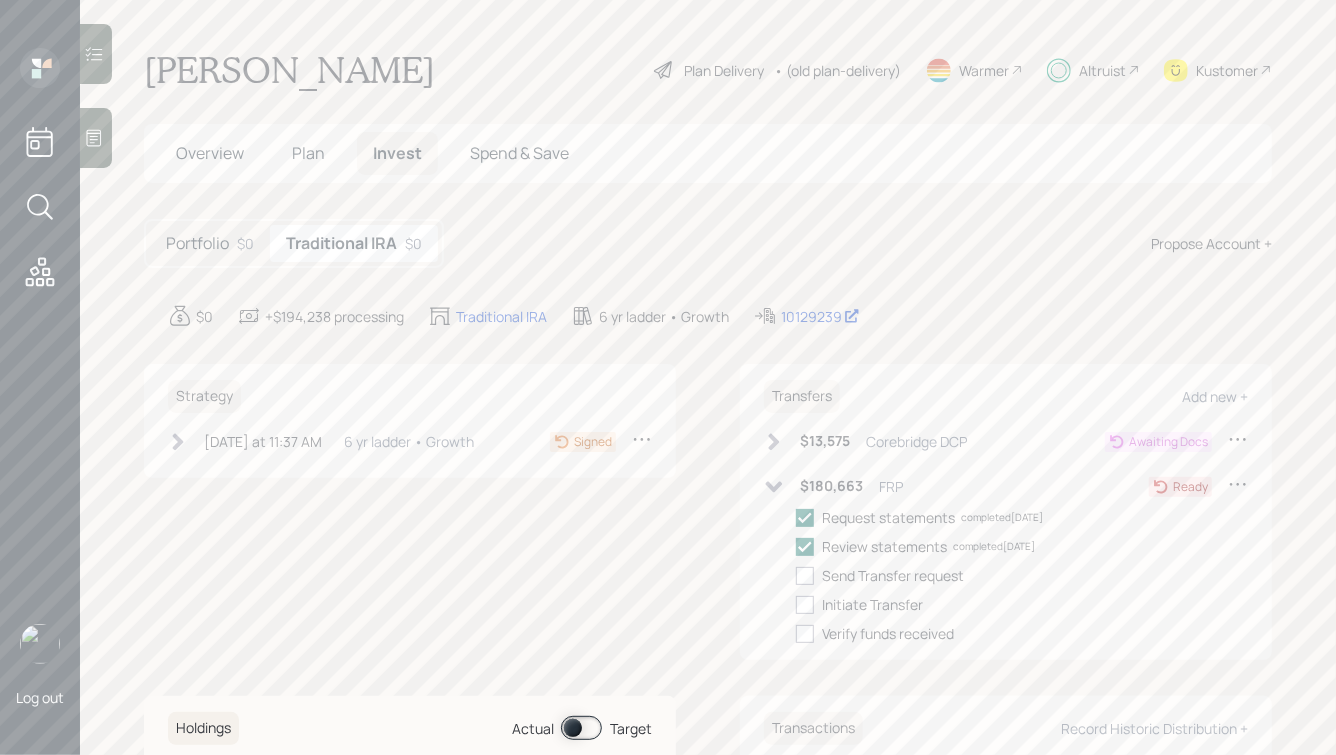 click on "[PERSON_NAME] Plan Delivery • (old plan-delivery) Warmer Altruist Kustomer Overview Plan Invest Spend & Save Portfolio $0 Traditional IRA $0 Propose Account + $0 +$194,238 processing Traditional IRA 6 yr ladder • Growth 10129239 Strategy [DATE] at 11:37 AM [DATE] 11:37 AM EDT 6 yr ladder • Growth Signed Transfers Add new + $13,575 Corebridge DCP Awaiting Docs $180,663 FRP Ready Request statements completed  [DATE] Review statements completed  [DATE] Send Transfer request Initiate Transfer Verify funds received Holdings Actual Target Spend Fund NaN% $0 Stability Fund NaN% $0 Growth Fund NaN% $0 Transactions Record Historic Distribution +" at bounding box center [708, 377] 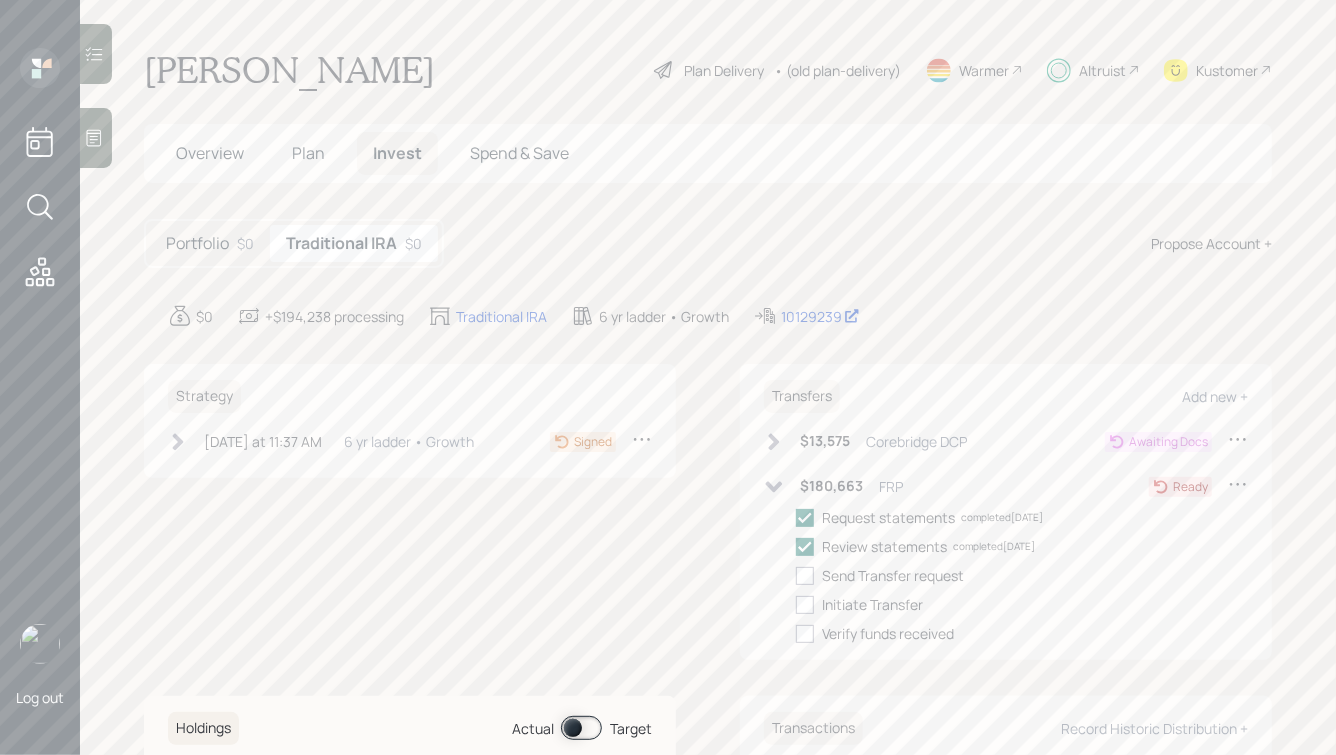 click on "Plan" at bounding box center (308, 153) 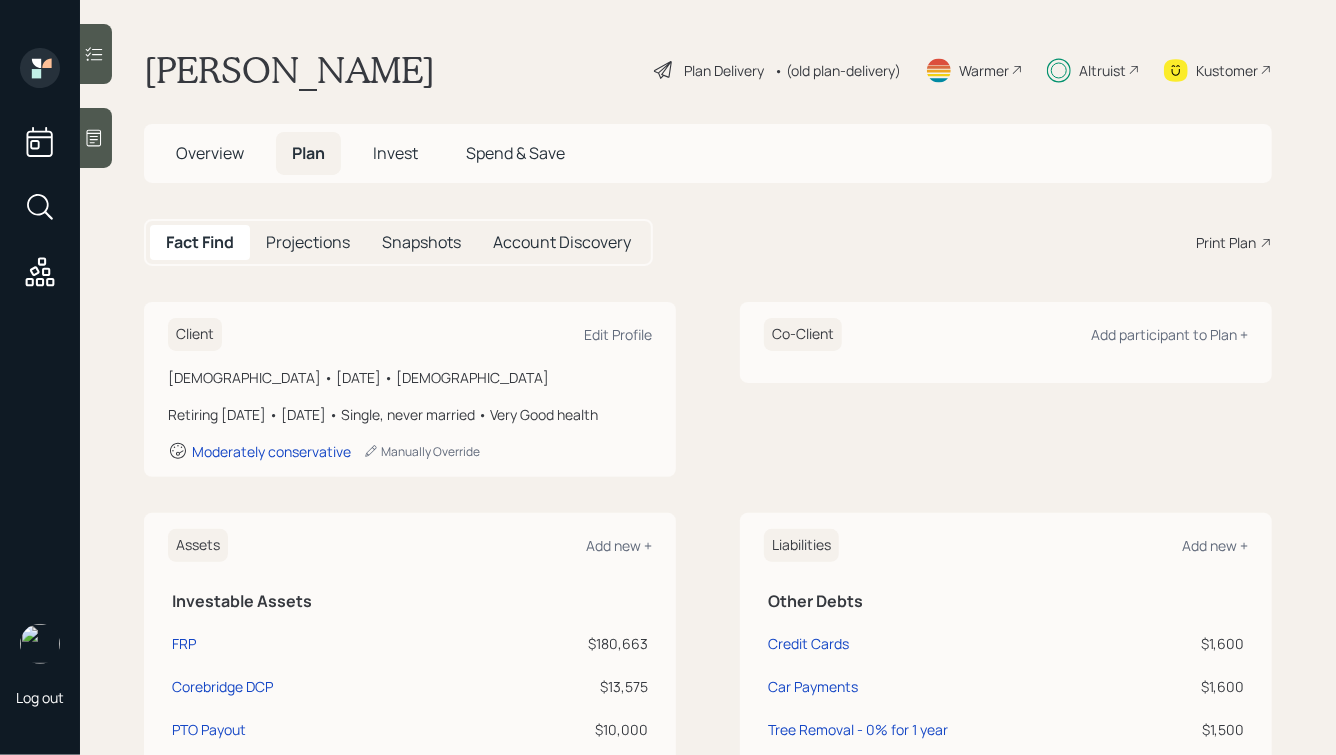 click on "Overview" at bounding box center [210, 153] 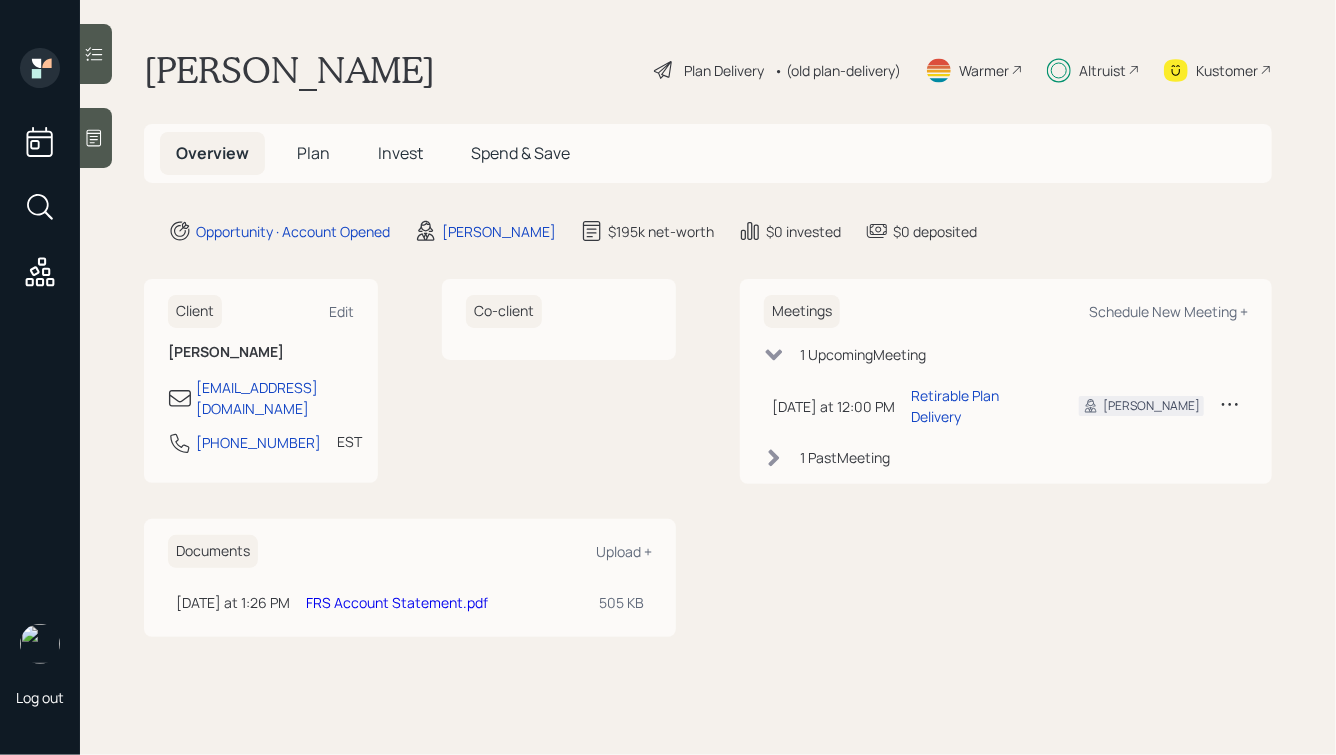 click on "Altruist" at bounding box center [1093, 70] 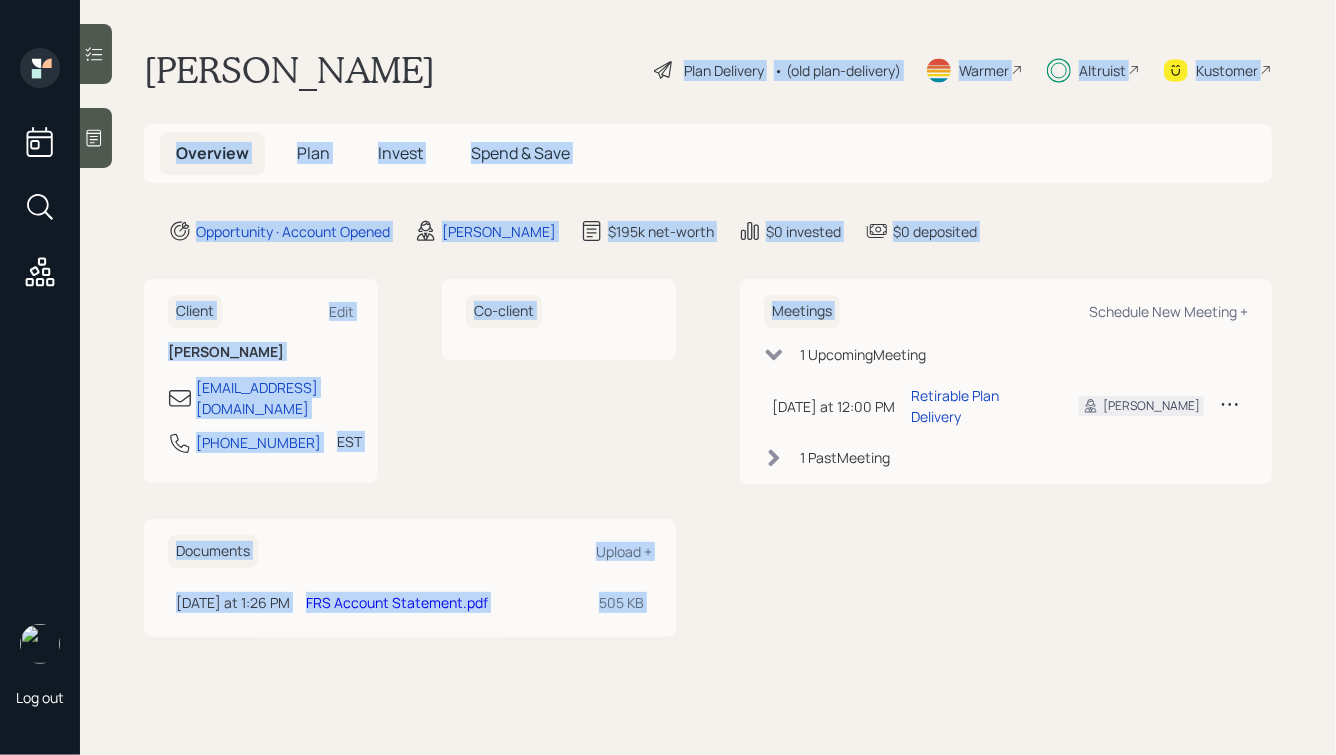 drag, startPoint x: 1003, startPoint y: 258, endPoint x: 535, endPoint y: 41, distance: 515.8614 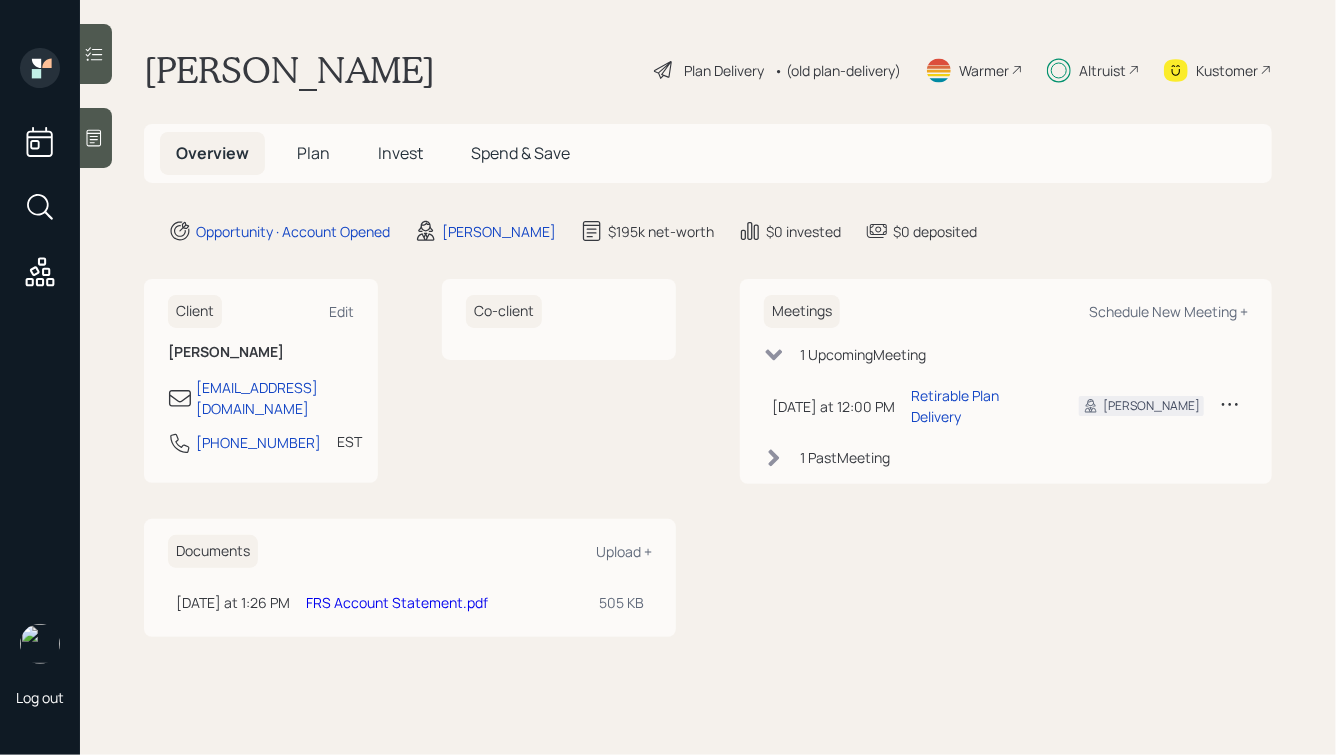 click on "[PERSON_NAME] Plan Delivery • (old plan-delivery) Warmer Altruist Kustomer Overview Plan Invest Spend & Save Opportunity ·
Account Opened [PERSON_NAME] $195k net-worth $0 invested $0 deposited Client Edit [PERSON_NAME] [EMAIL_ADDRESS][DOMAIN_NAME] [PHONE_NUMBER] EST Currently 12:03 PM Co-client Documents Upload + [DATE] at 1:26 PM [DATE] 1:26 PM EDT FRS Account Statement.pdf 505 KB Meetings Schedule New Meeting + 1   Upcoming  Meeting [DATE] at 12:00 PM [DATE] 12:00 PM EDT Retirable Plan Delivery Hunter N. 1   Past  Meeting" at bounding box center (708, 377) 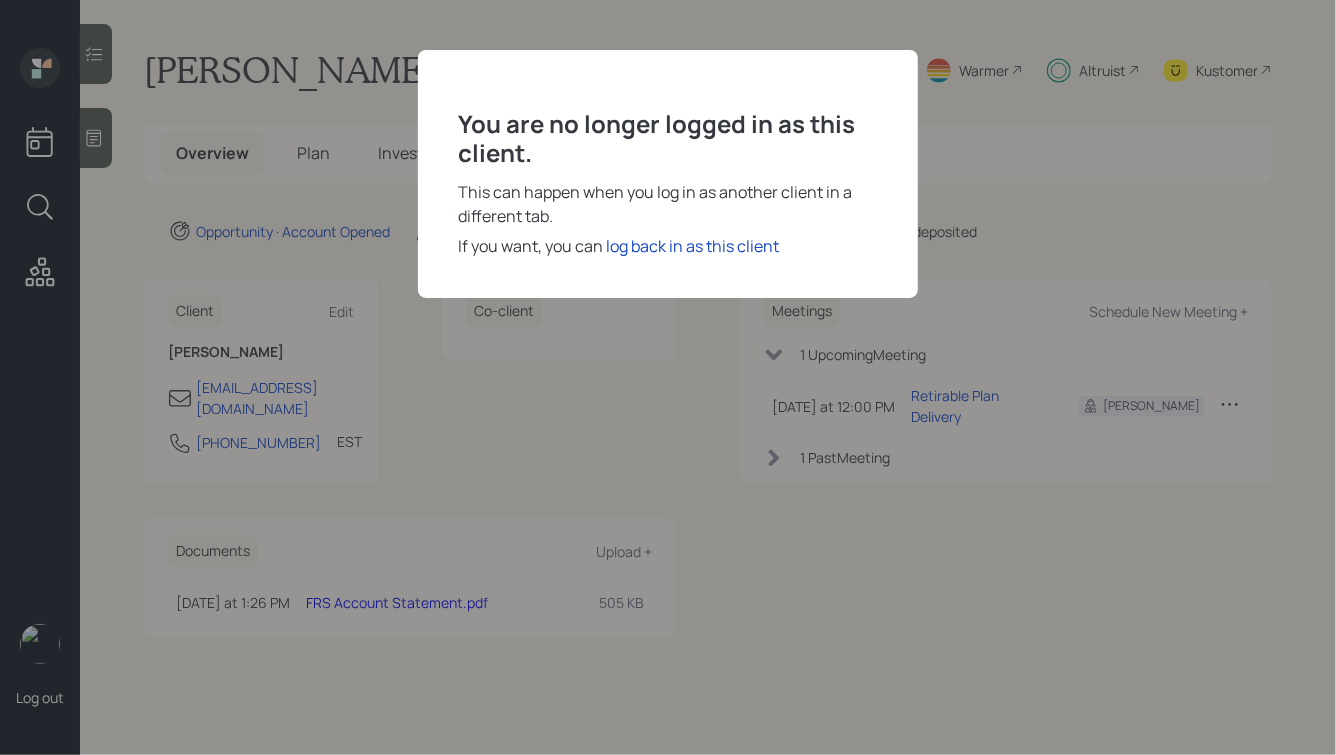 click on "You are no longer logged in as this client. This can happen when you log in as another client in a different tab. If you want, you can   log back in as this client" at bounding box center (668, 377) 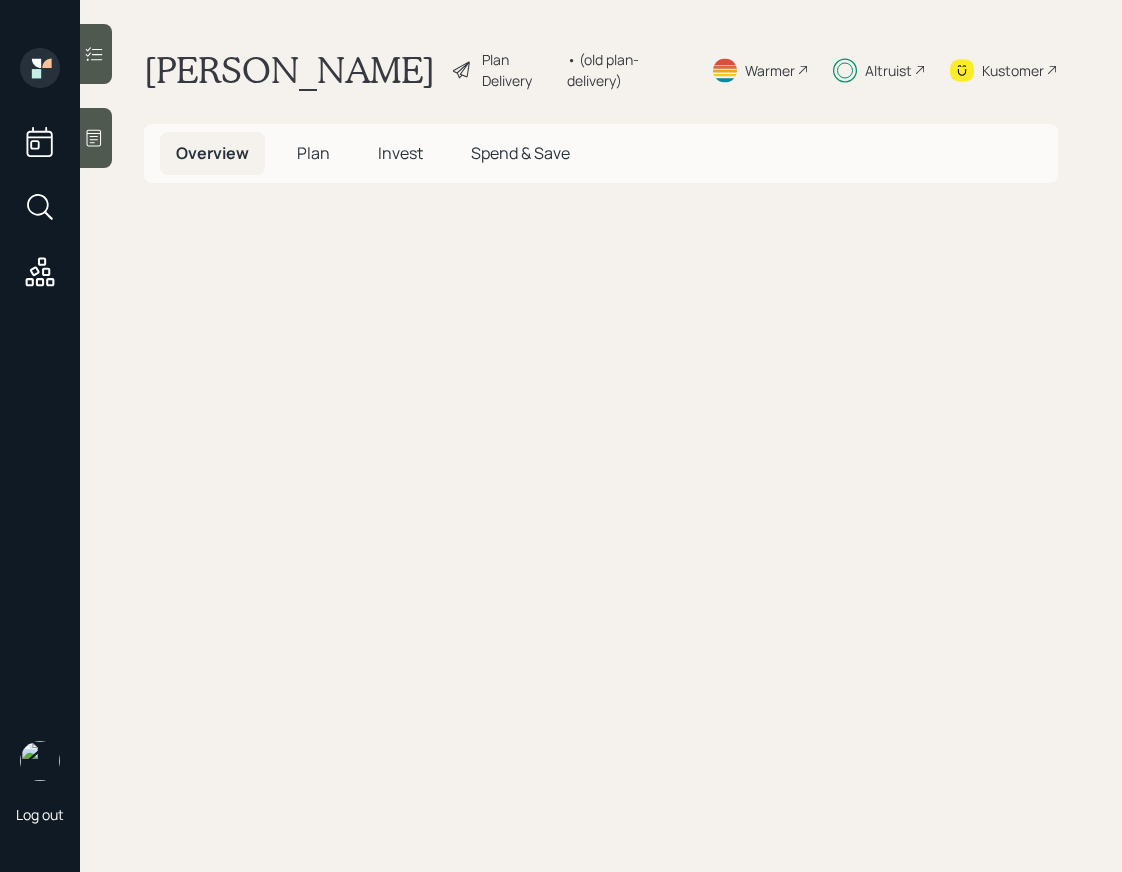 scroll, scrollTop: 0, scrollLeft: 0, axis: both 